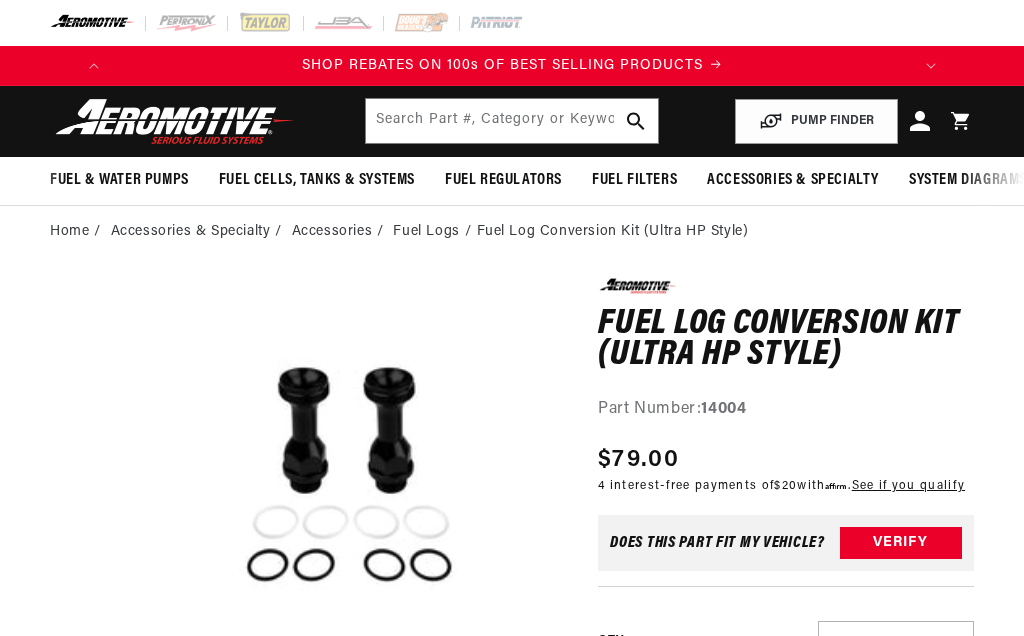 scroll, scrollTop: 0, scrollLeft: 0, axis: both 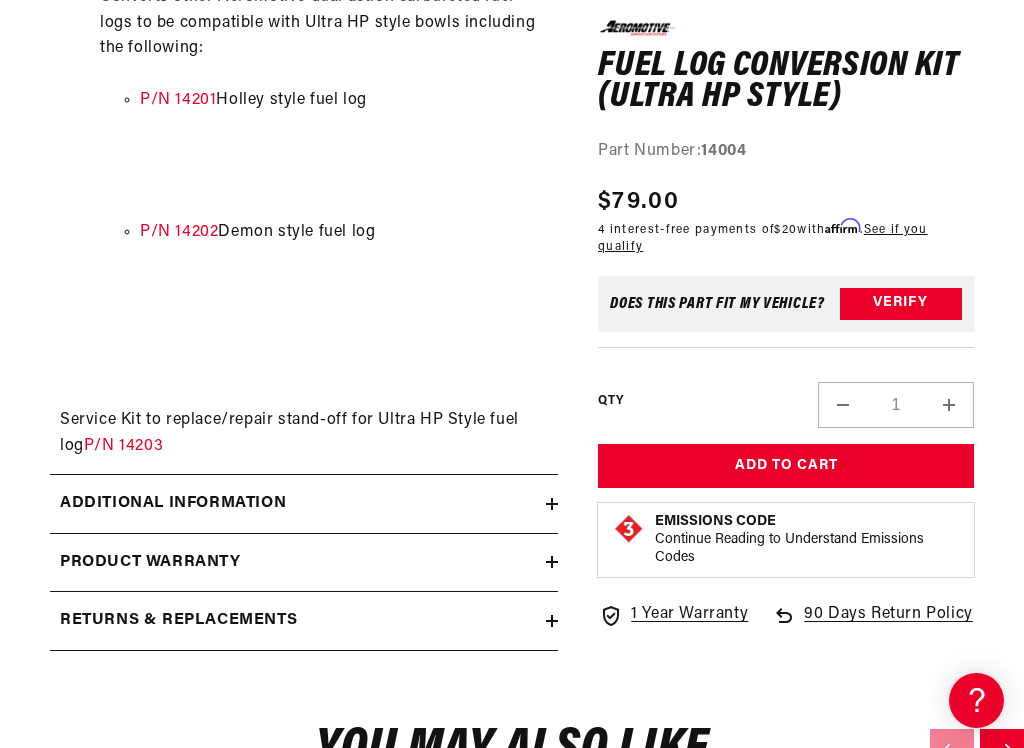click on "Additional information" at bounding box center [304, 504] 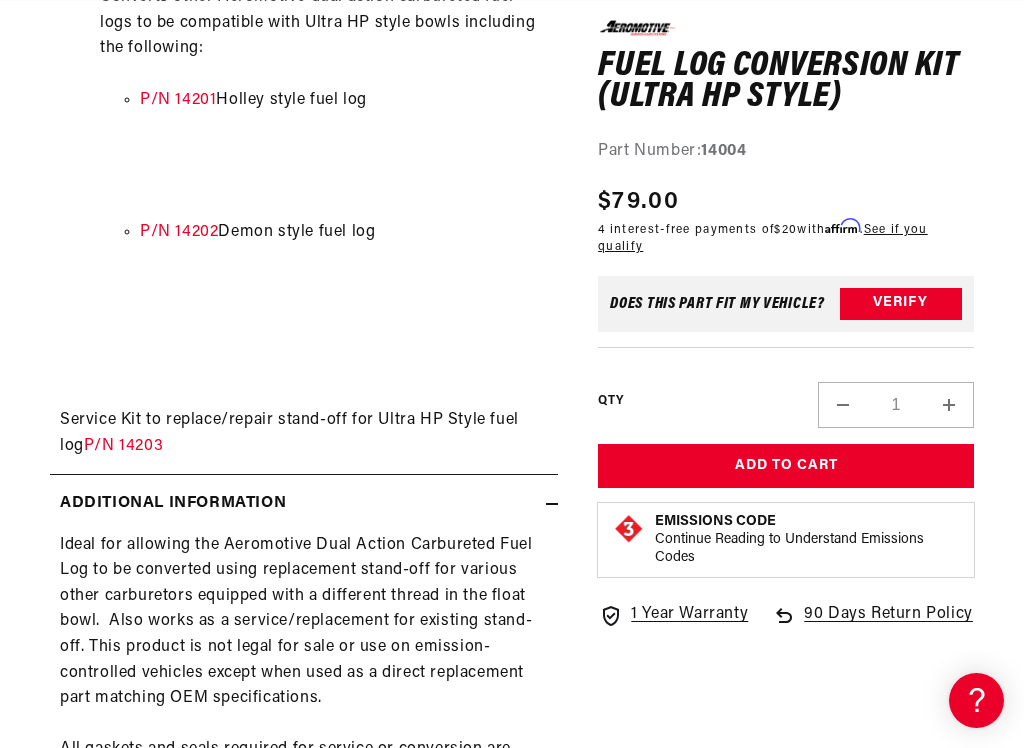 scroll, scrollTop: 0, scrollLeft: 119, axis: horizontal 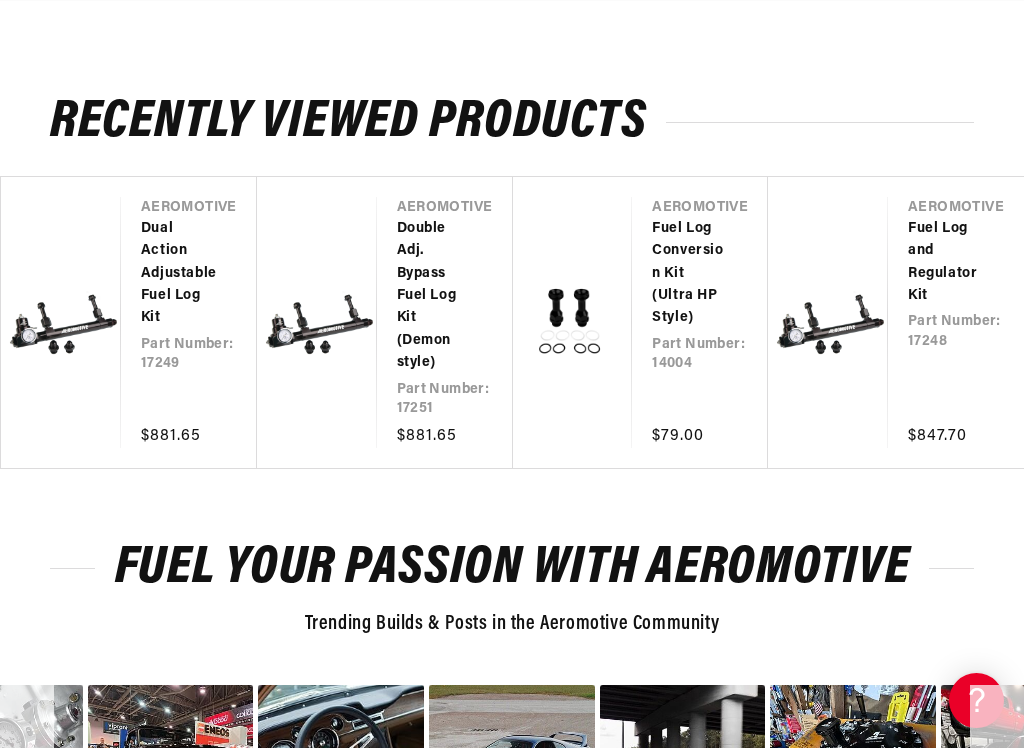 click on "Double Adj. Bypass Fuel Log Kit (Demon style)" at bounding box center [435, 296] 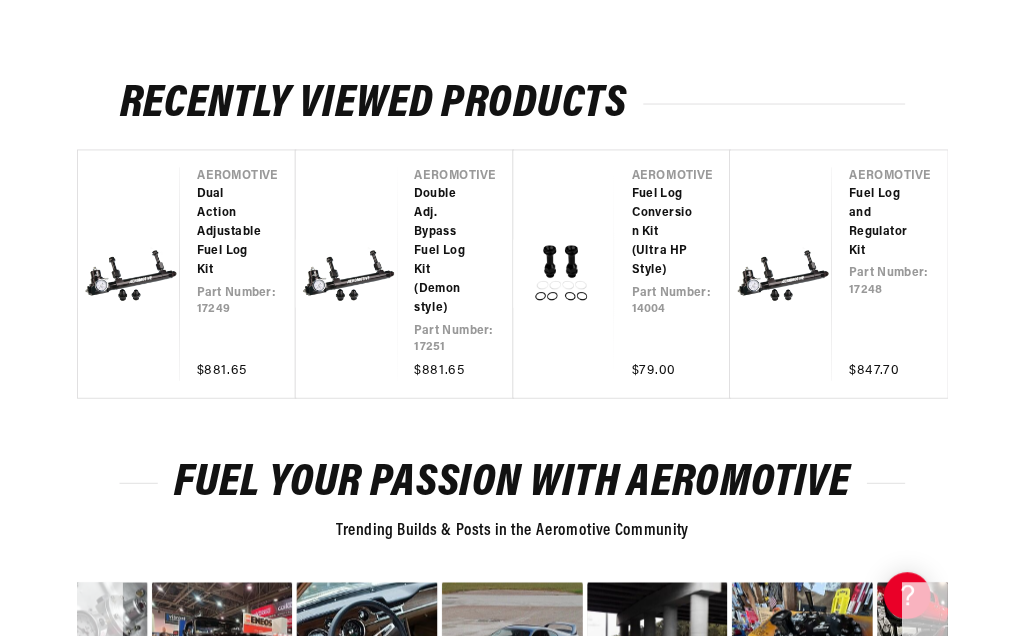 scroll, scrollTop: 0, scrollLeft: 0, axis: both 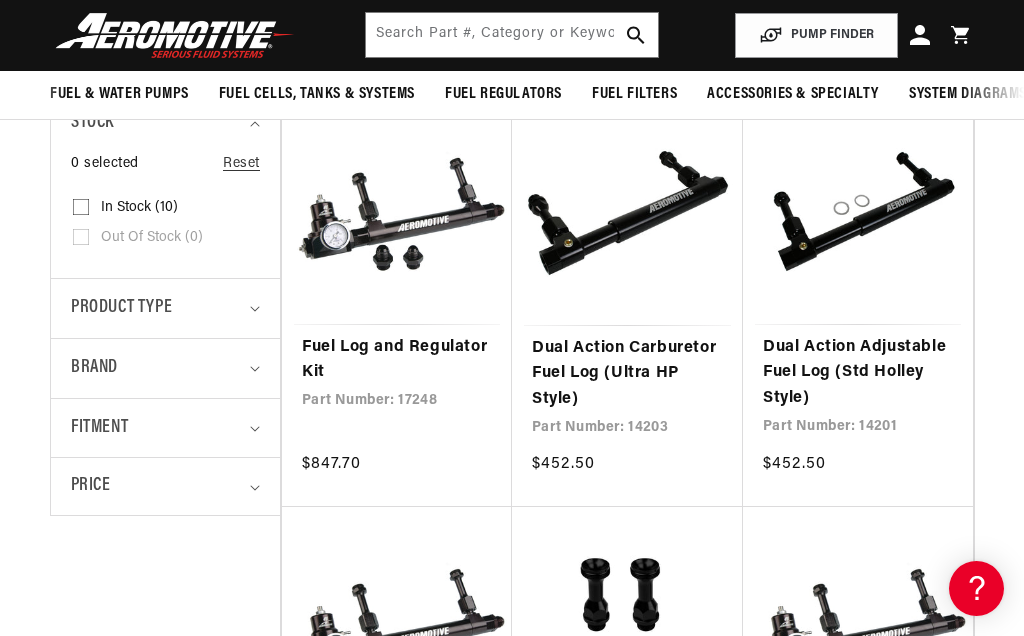 click on "Dual Action Carburetor Fuel Log (Ultra HP Style)" at bounding box center (627, 374) 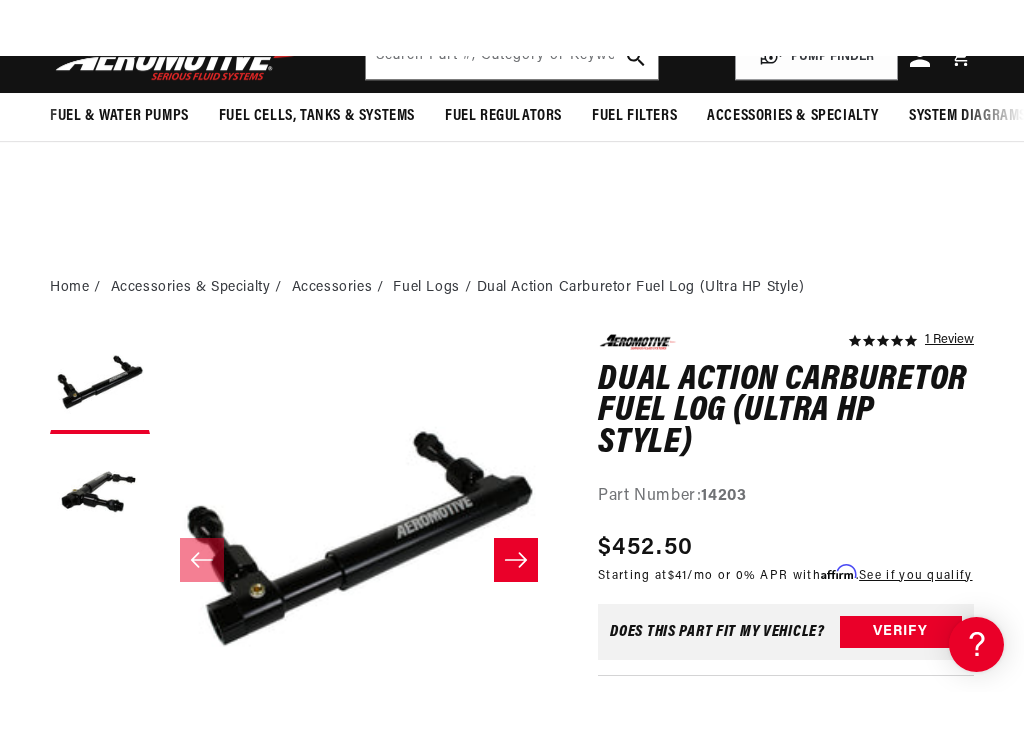 scroll, scrollTop: 404, scrollLeft: 0, axis: vertical 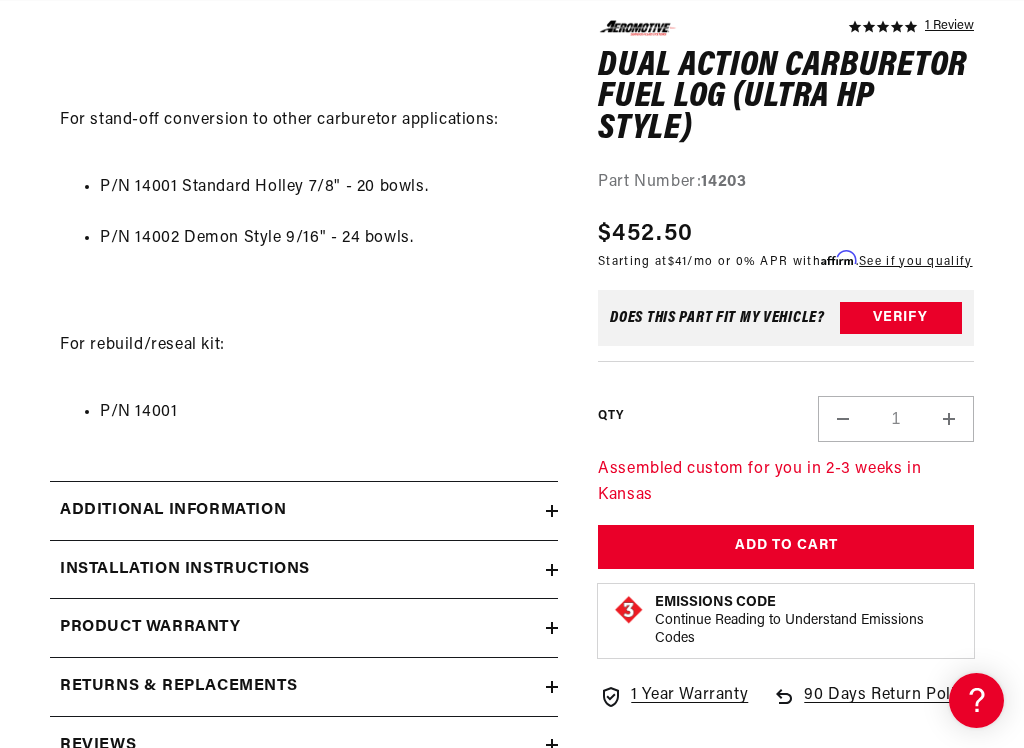 click on "Additional information" at bounding box center (304, 511) 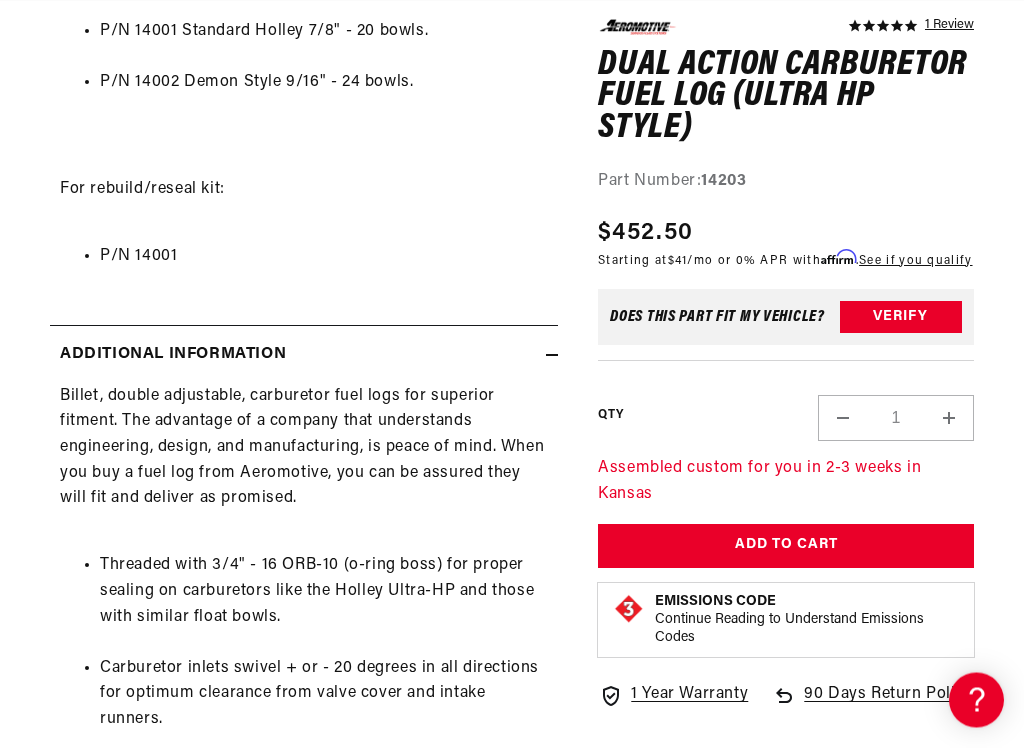 scroll, scrollTop: 1384, scrollLeft: 0, axis: vertical 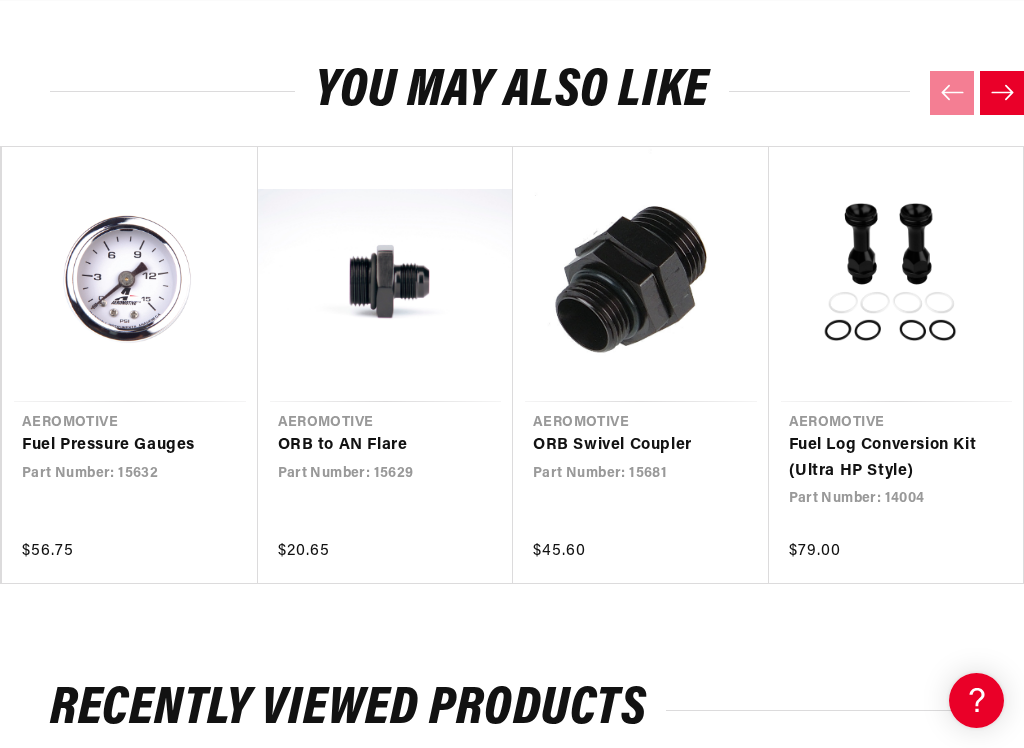 click on "Fuel Log Conversion Kit (Ultra HP Style)" at bounding box center [887, 458] 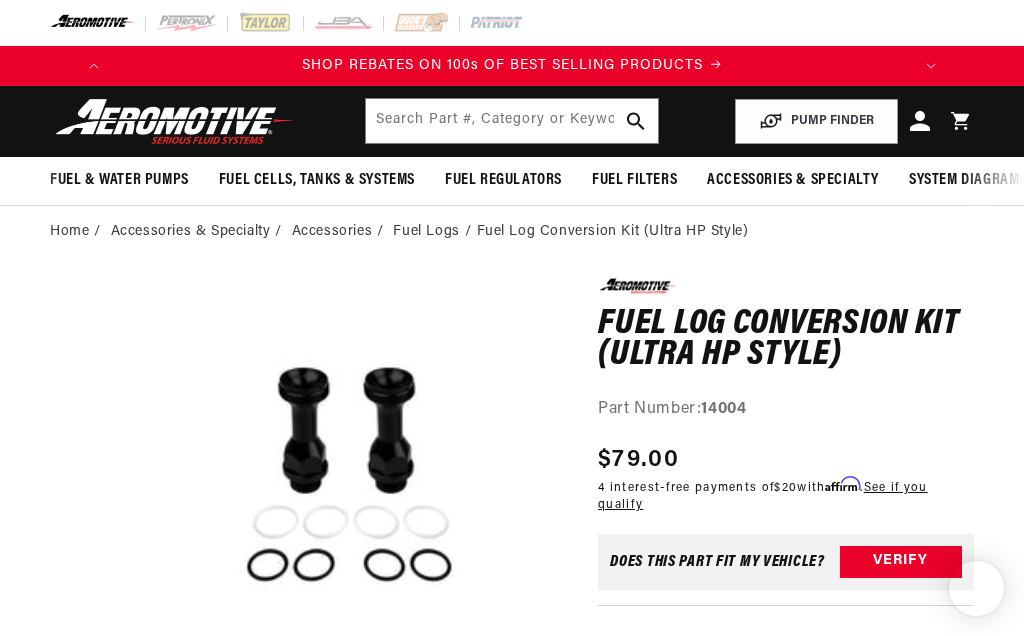scroll, scrollTop: 0, scrollLeft: 0, axis: both 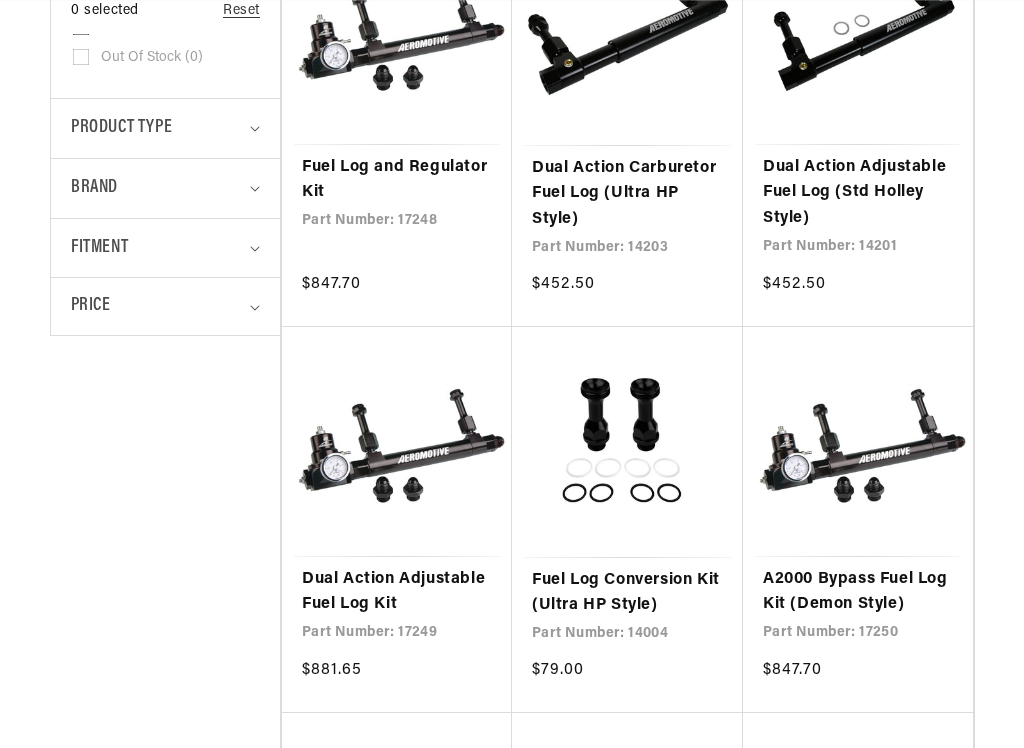 click on "Dual Action Adjustable Fuel Log Kit" at bounding box center [397, 592] 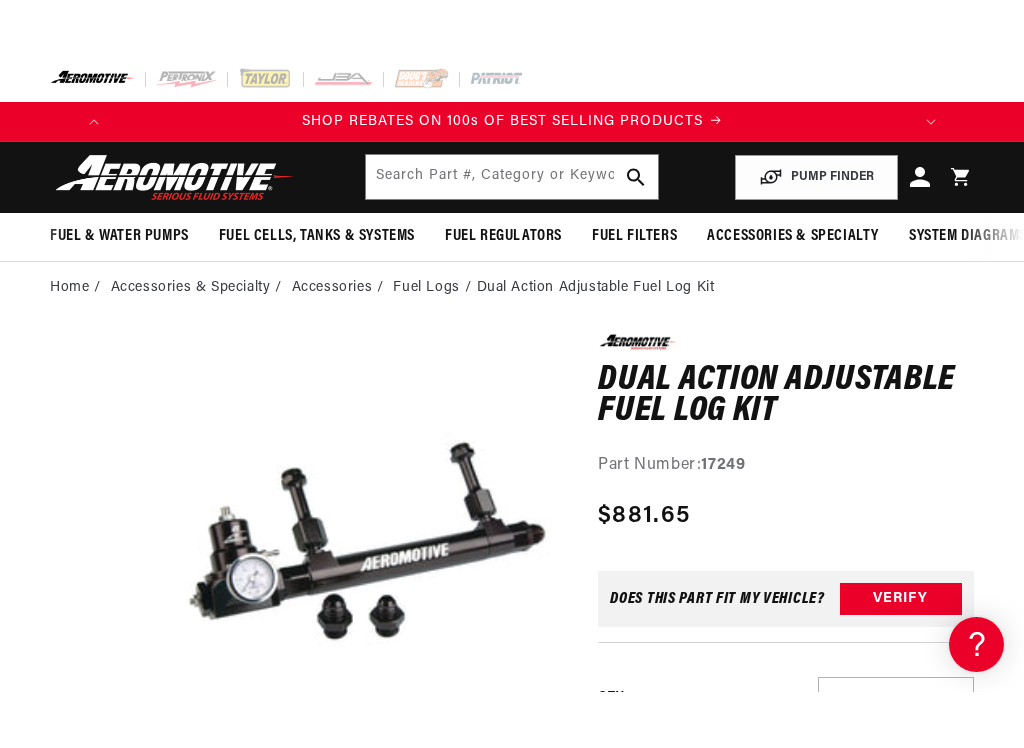 scroll, scrollTop: 178, scrollLeft: 0, axis: vertical 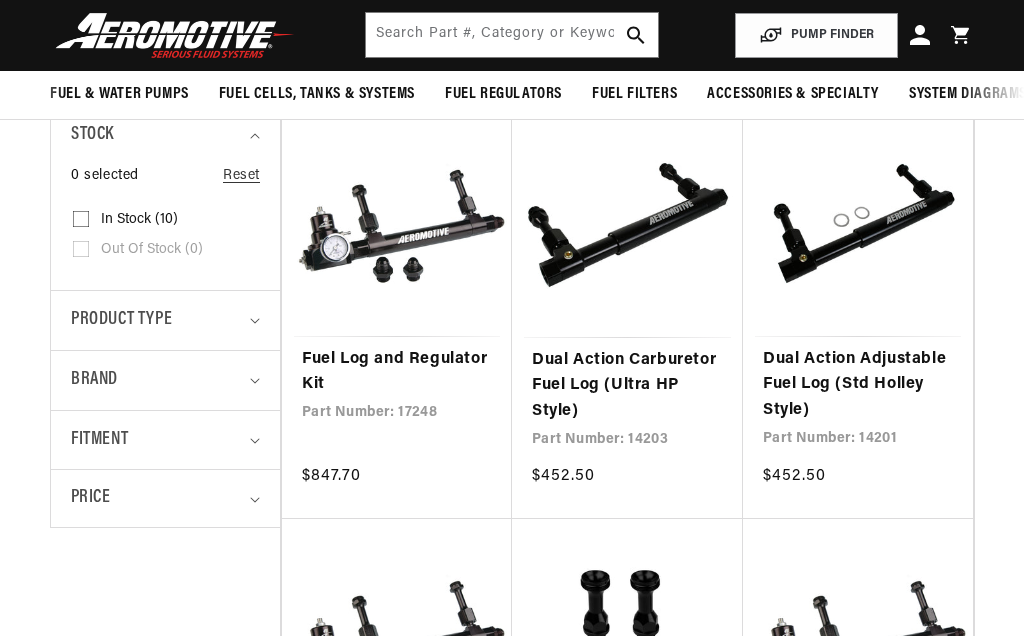 click on "Dual Action Carburetor Fuel Log (Ultra HP Style)" at bounding box center [627, 386] 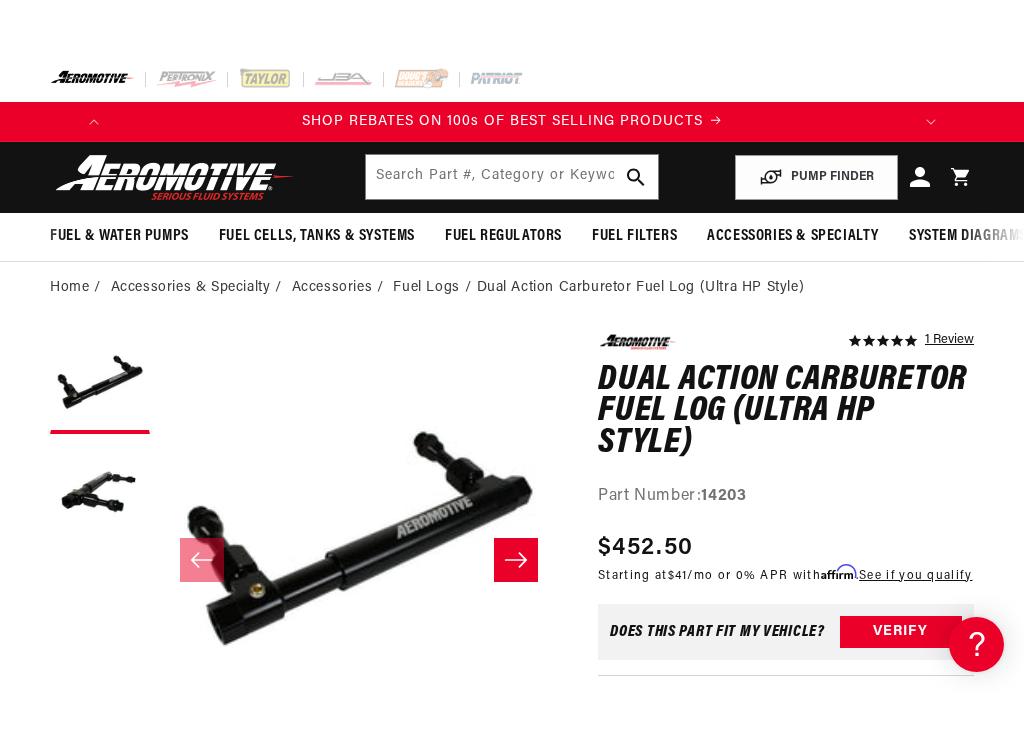 scroll, scrollTop: 260, scrollLeft: 0, axis: vertical 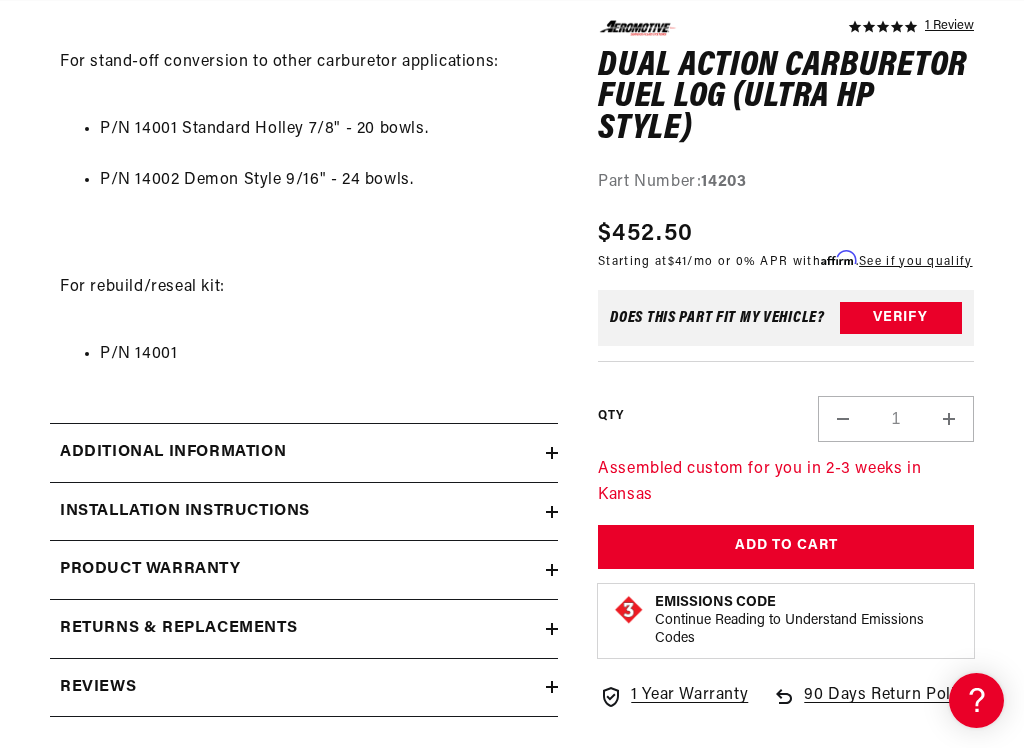 click on "Additional information" at bounding box center (304, 453) 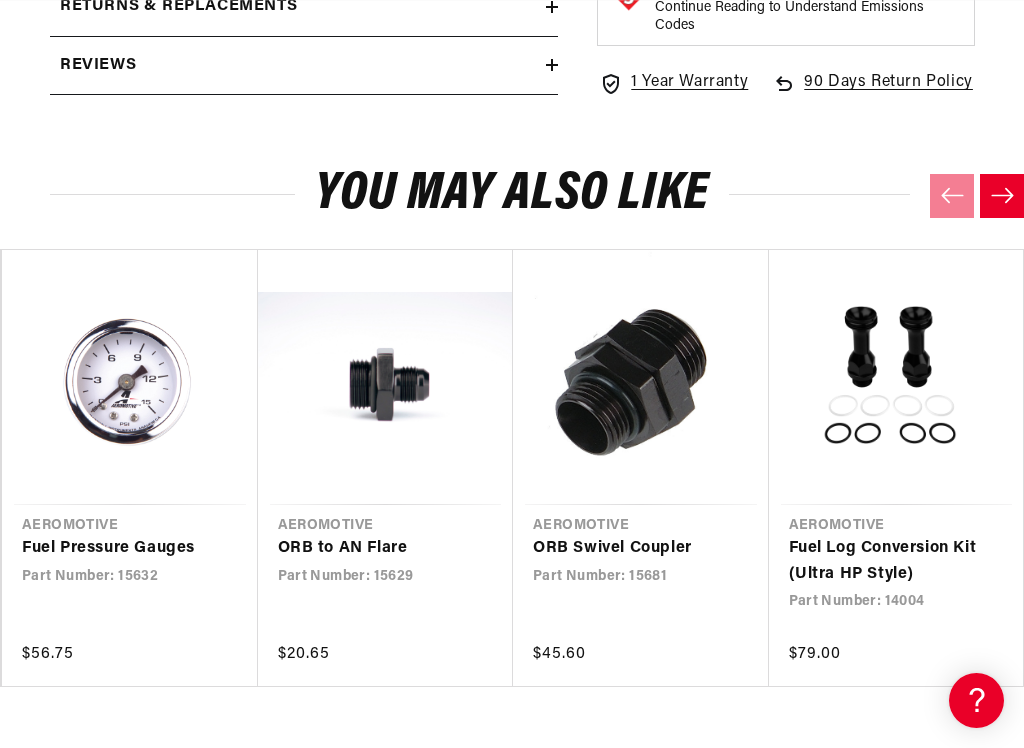 click on "Fuel Log Conversion Kit (Ultra HP Style)" at bounding box center [887, 561] 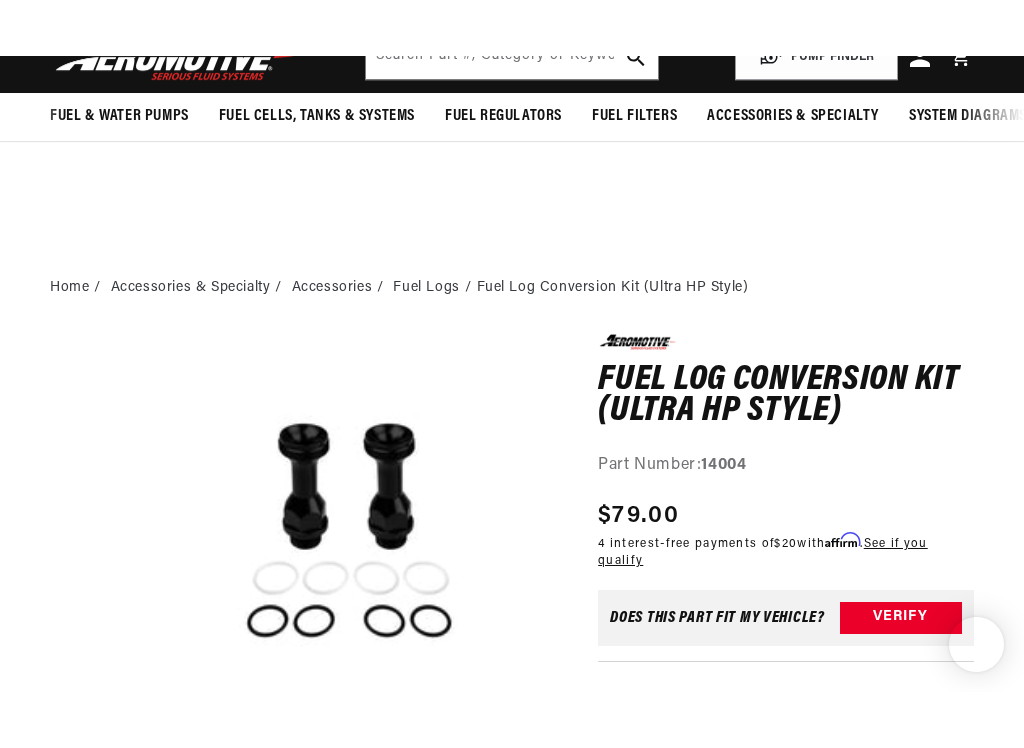 scroll, scrollTop: 404, scrollLeft: 0, axis: vertical 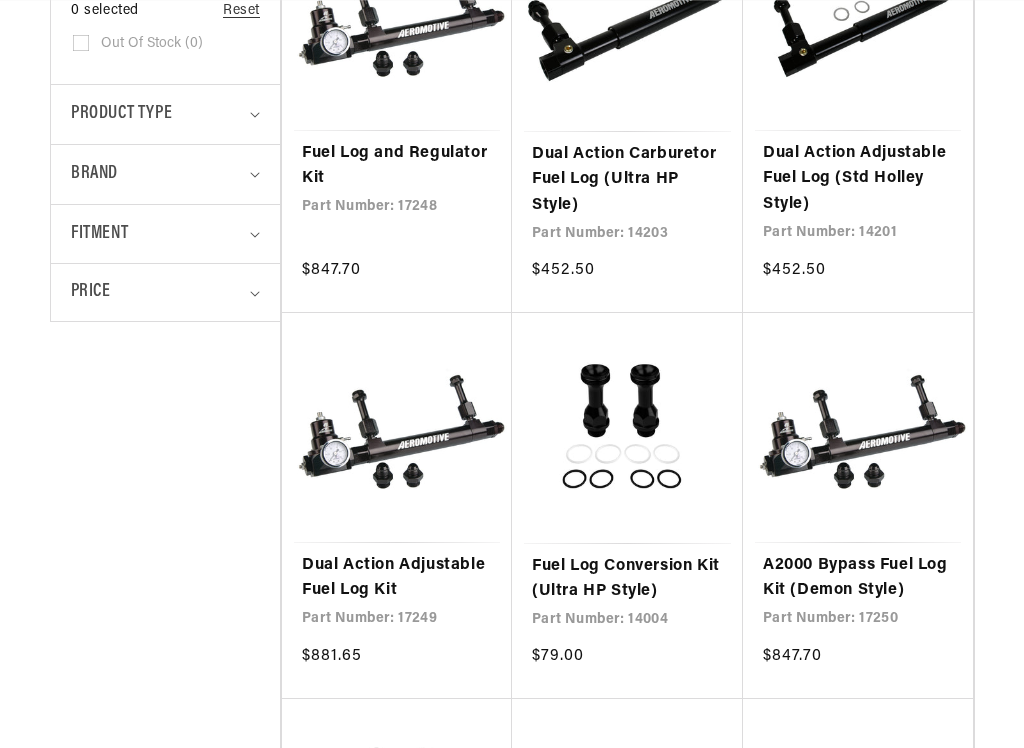 click on "Dual Action Carburetor Fuel Log (Ultra HP Style)" at bounding box center (627, 180) 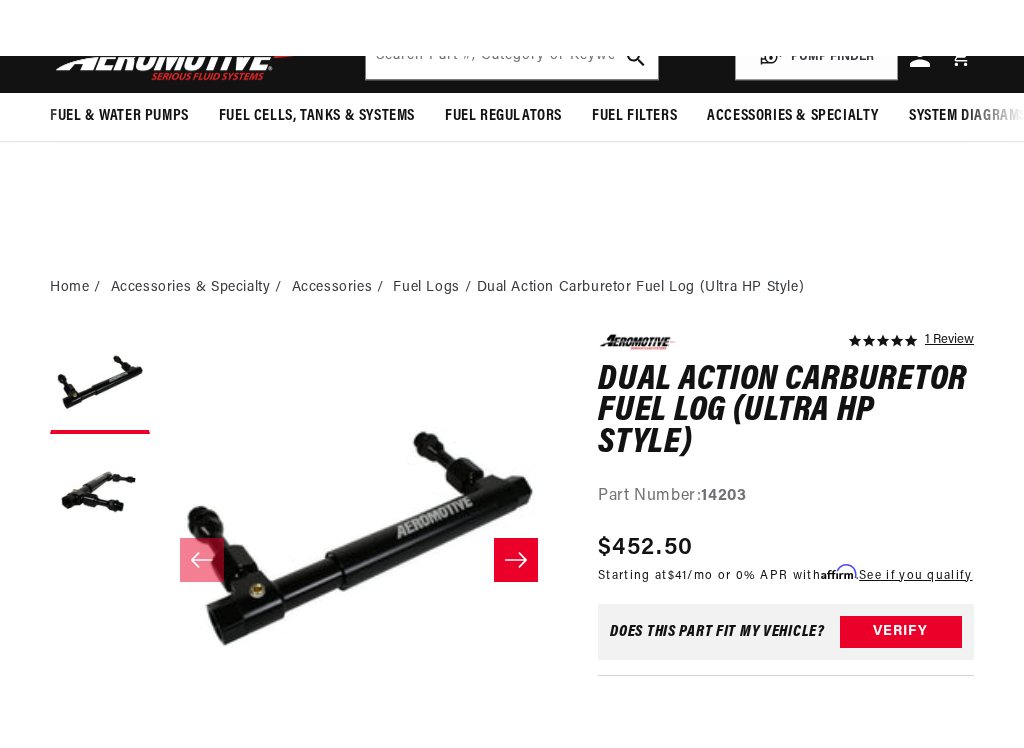 scroll, scrollTop: 449, scrollLeft: 0, axis: vertical 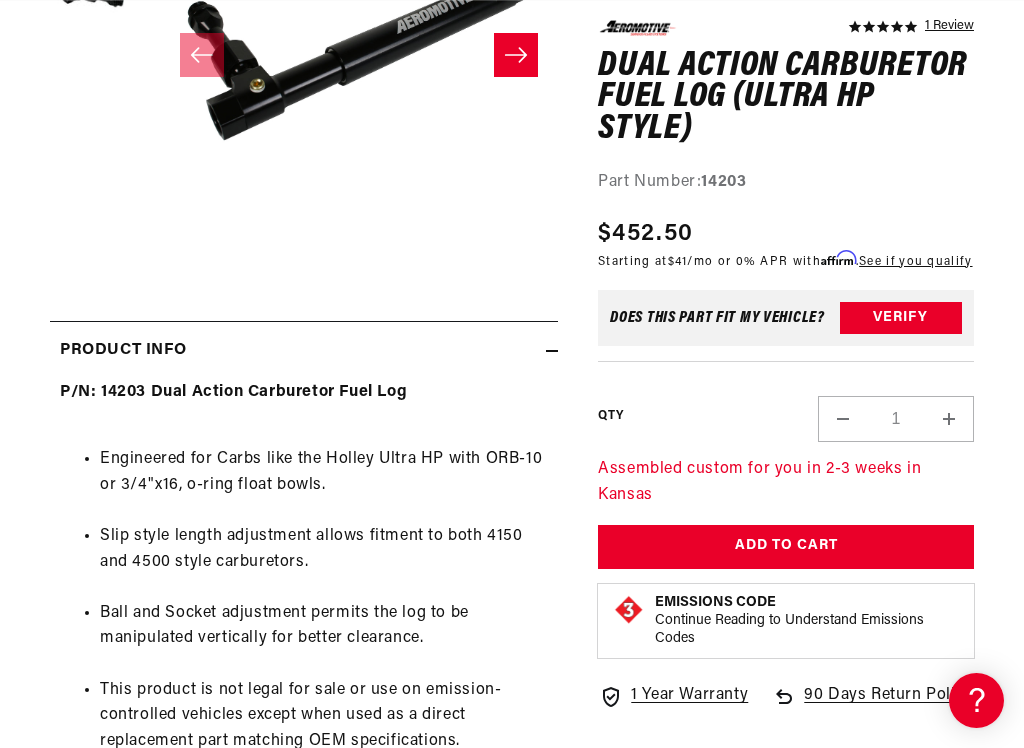 click on "Open media 1 in modal" at bounding box center [160, 227] 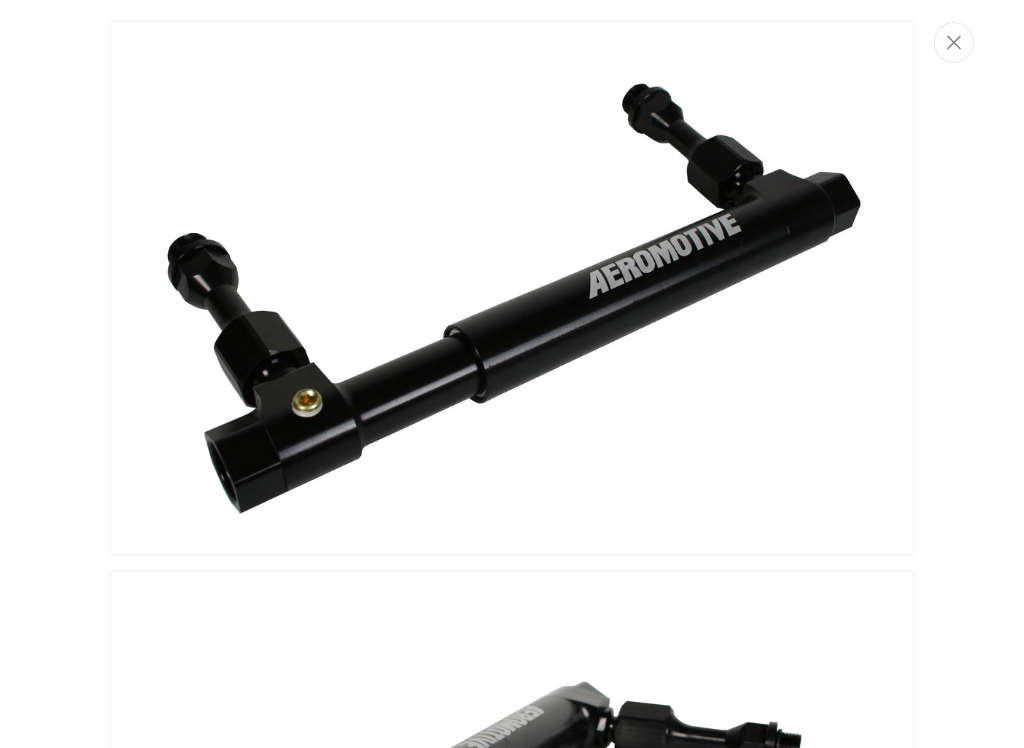 click at bounding box center (512, 288) 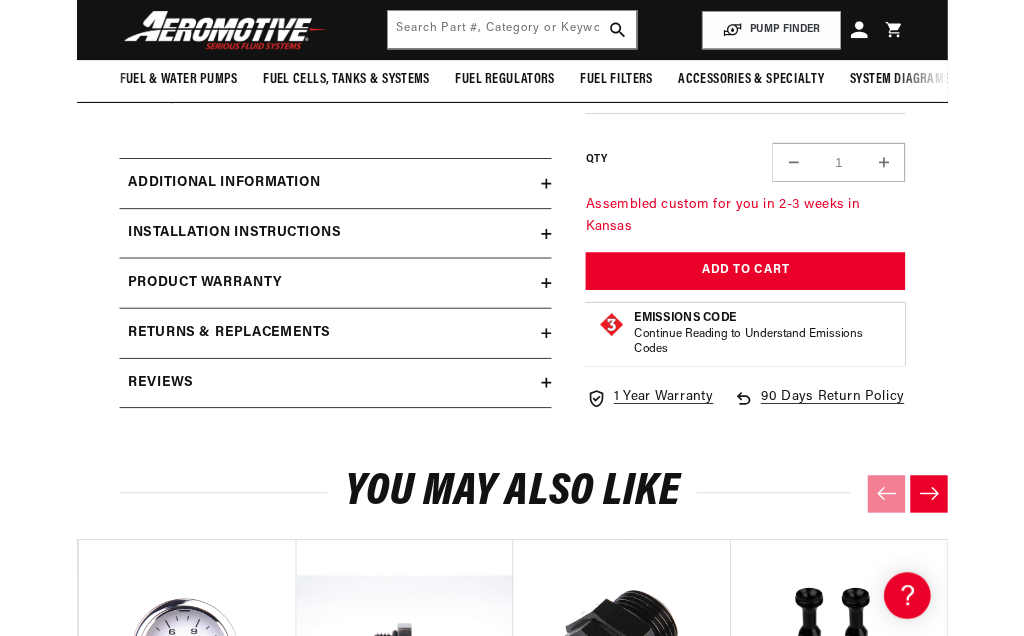 scroll, scrollTop: 416, scrollLeft: 0, axis: vertical 